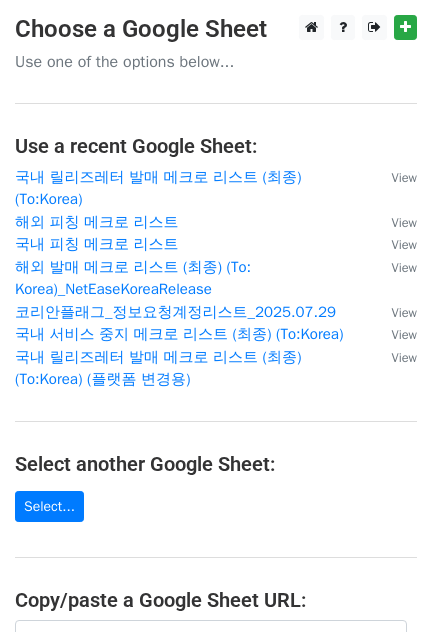 scroll, scrollTop: 363, scrollLeft: 0, axis: vertical 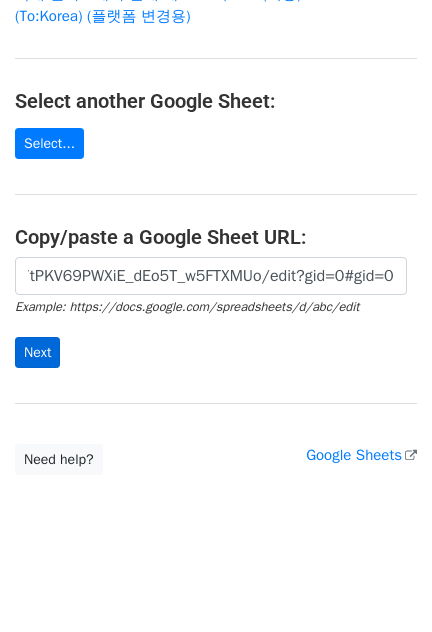 type on "https://docs.google.com/spreadsheets/d/1PqhN25DqTE7cknRQ7tPKV69PWXiE_dEo5T_w5FTXMUo/edit?gid=0#gid=0" 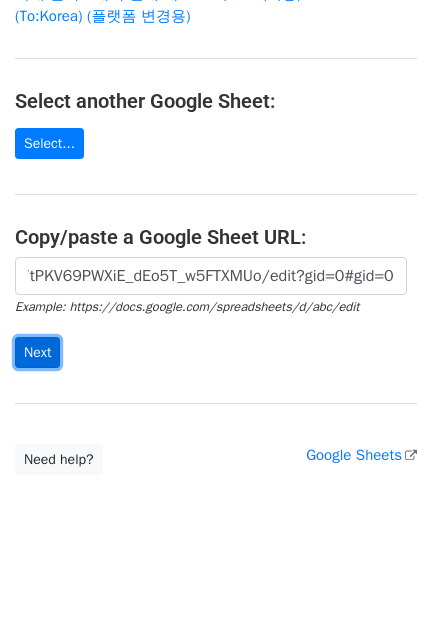 click on "Next" at bounding box center (37, 352) 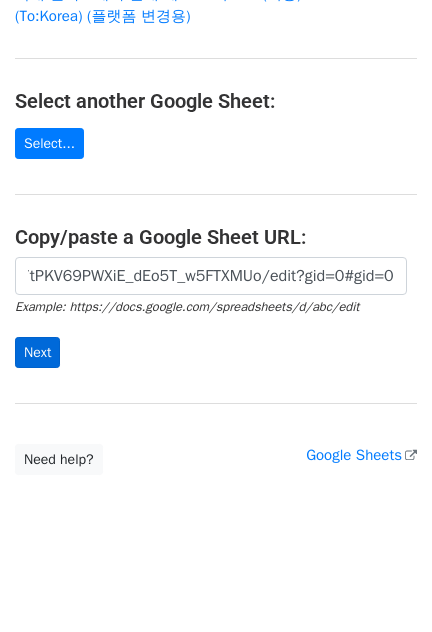 scroll, scrollTop: 0, scrollLeft: 0, axis: both 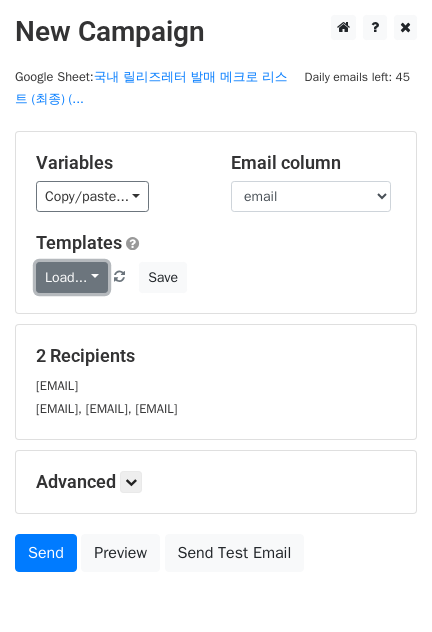 click on "Load..." at bounding box center (72, 277) 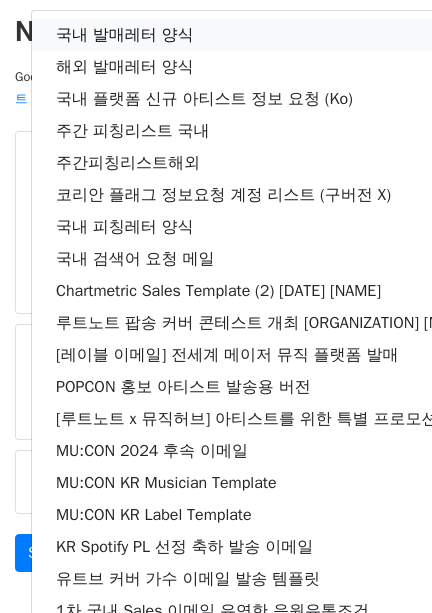 click on "국내 발매레터 양식" at bounding box center (306, 35) 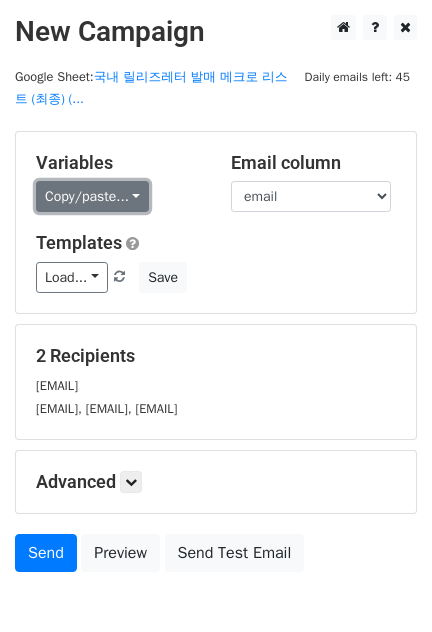 click on "Copy/paste..." at bounding box center [92, 196] 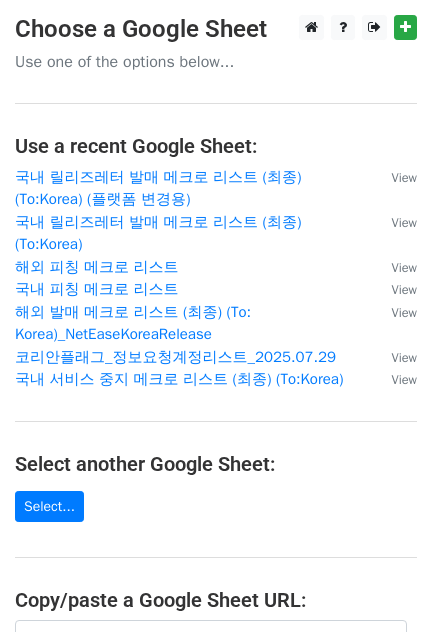 scroll, scrollTop: 363, scrollLeft: 0, axis: vertical 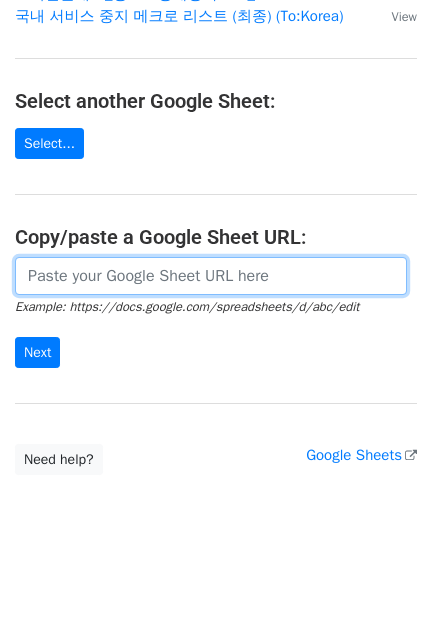 drag, startPoint x: 165, startPoint y: 275, endPoint x: 120, endPoint y: 311, distance: 57.628117 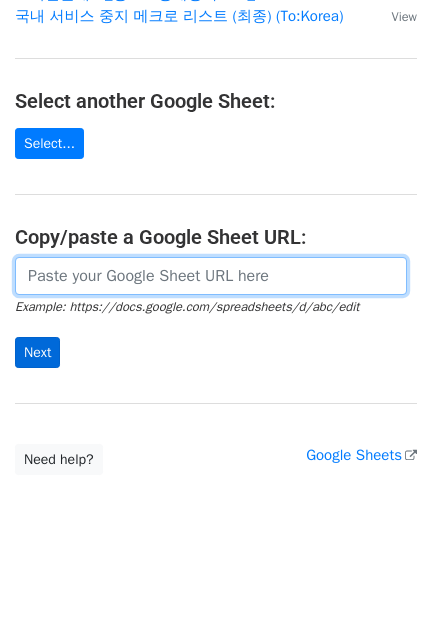 paste on "https://docs.google.com/spreadsheets/d/1PqhN25DqTE7cknRQ7tPKV69PWXiE_dEo5T_w5FTXMUo/edit?gid=0#gid=0" 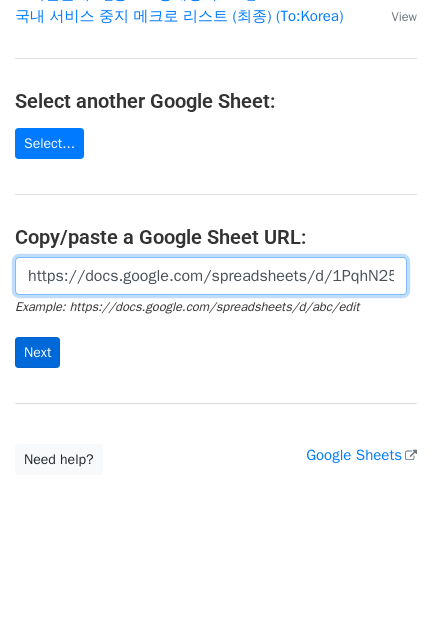 scroll, scrollTop: 0, scrollLeft: 475, axis: horizontal 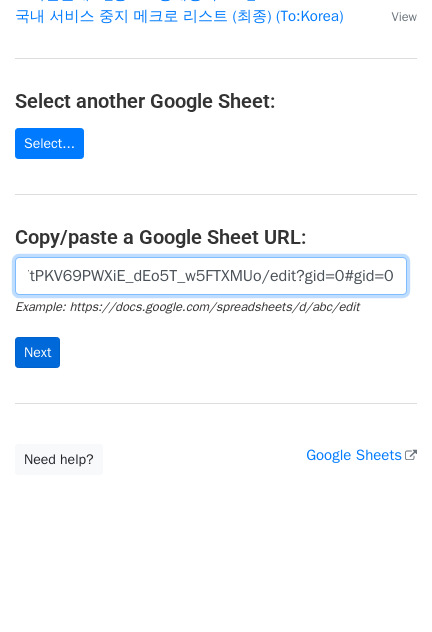 type on "https://docs.google.com/spreadsheets/d/1PqhN25DqTE7cknRQ7tPKV69PWXiE_dEo5T_w5FTXMUo/edit?gid=0#gid=0" 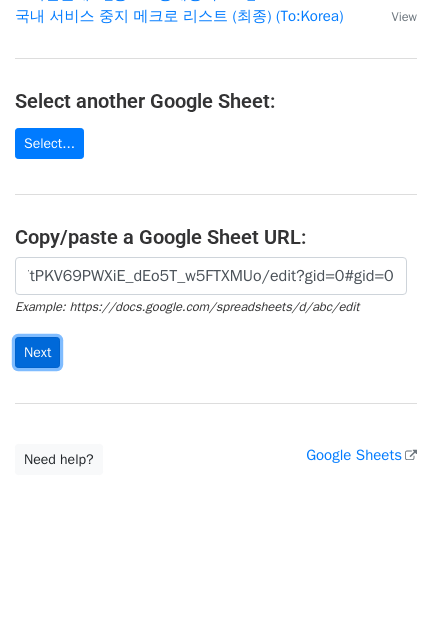 click on "Next" at bounding box center (37, 352) 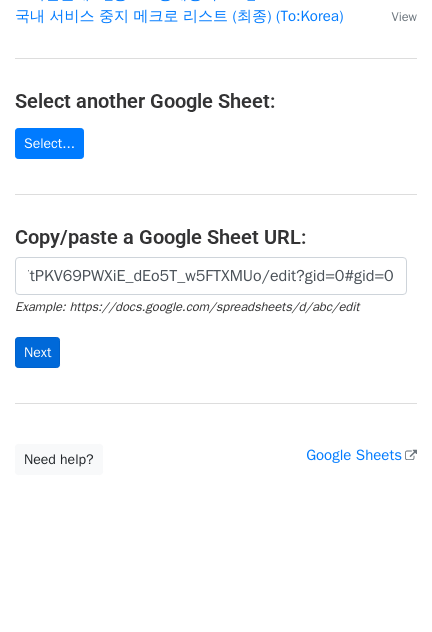 scroll, scrollTop: 0, scrollLeft: 0, axis: both 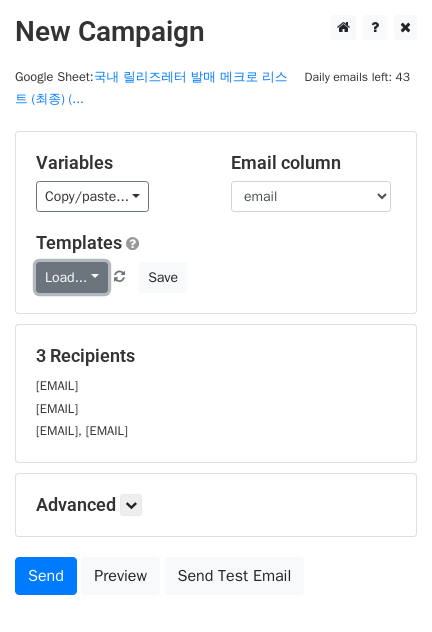 click on "Load..." at bounding box center [72, 277] 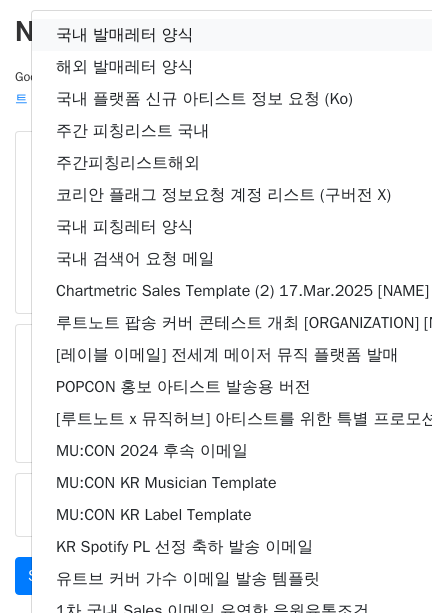 click on "국내 발매레터 양식" at bounding box center (306, 35) 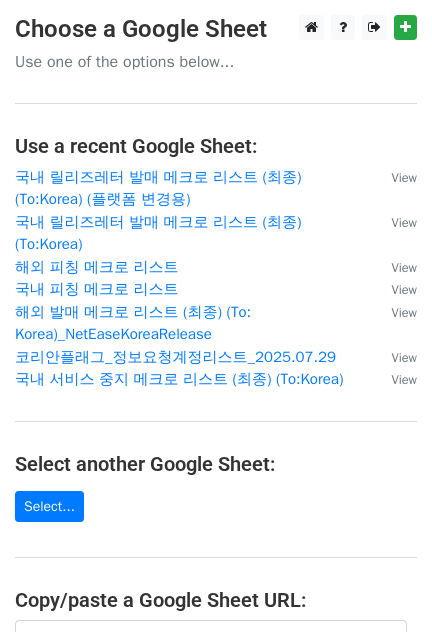 scroll, scrollTop: 363, scrollLeft: 0, axis: vertical 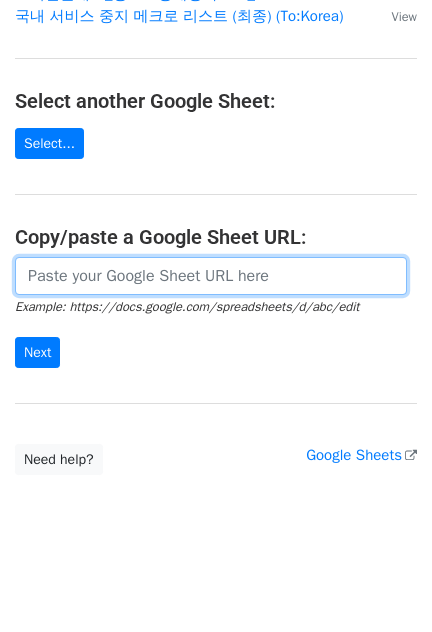 click at bounding box center [211, 276] 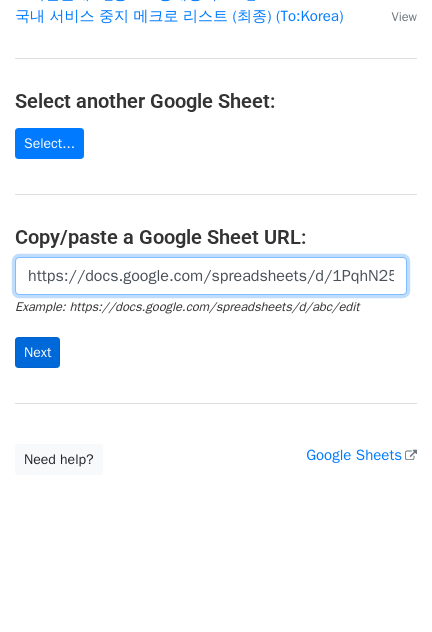 scroll, scrollTop: 0, scrollLeft: 475, axis: horizontal 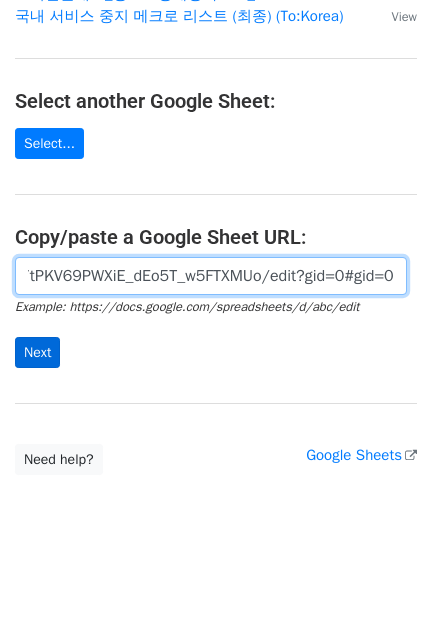type on "https://docs.google.com/spreadsheets/d/1PqhN25DqTE7cknRQ7tPKV69PWXiE_dEo5T_w5FTXMUo/edit?gid=0#gid=0" 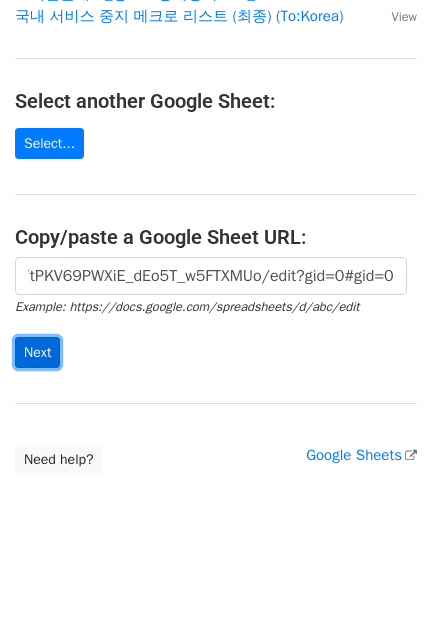 click on "Next" at bounding box center [37, 352] 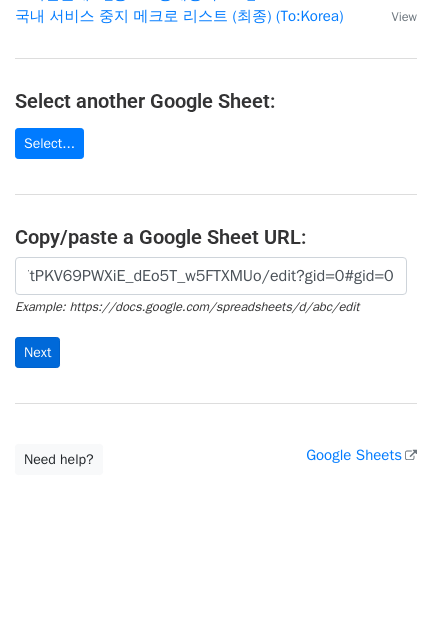 scroll, scrollTop: 0, scrollLeft: 0, axis: both 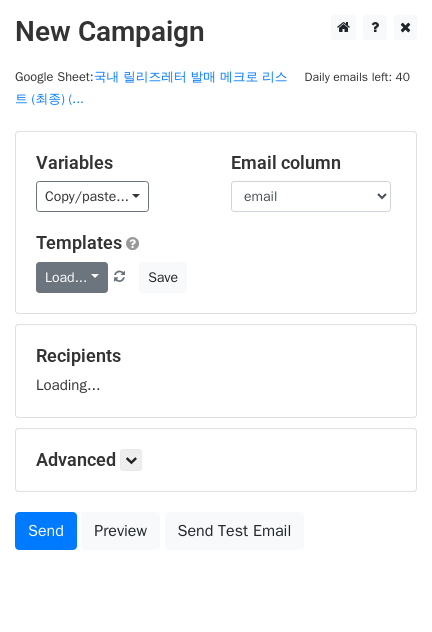 click on "Load..." at bounding box center (72, 277) 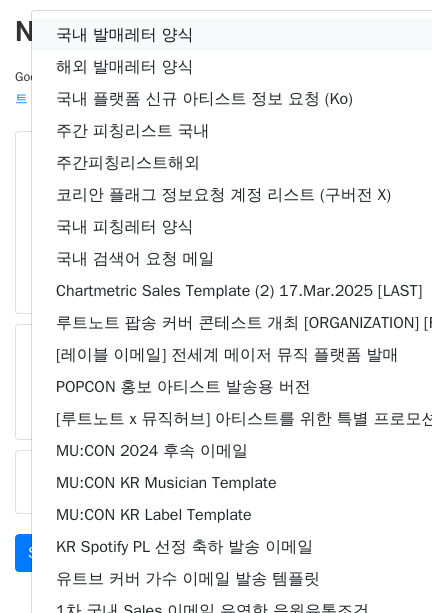 click on "국내 발매레터 양식" at bounding box center (289, 35) 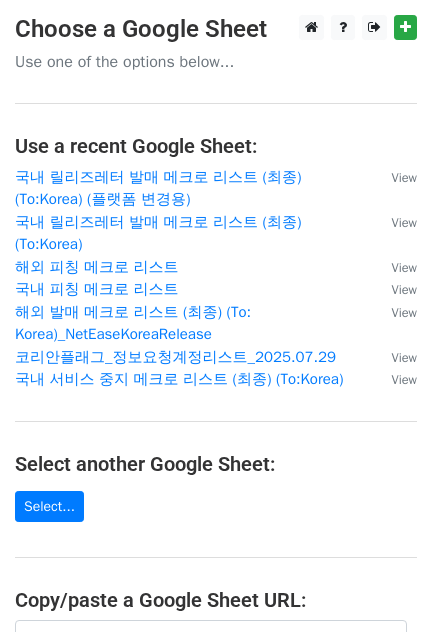 scroll, scrollTop: 363, scrollLeft: 0, axis: vertical 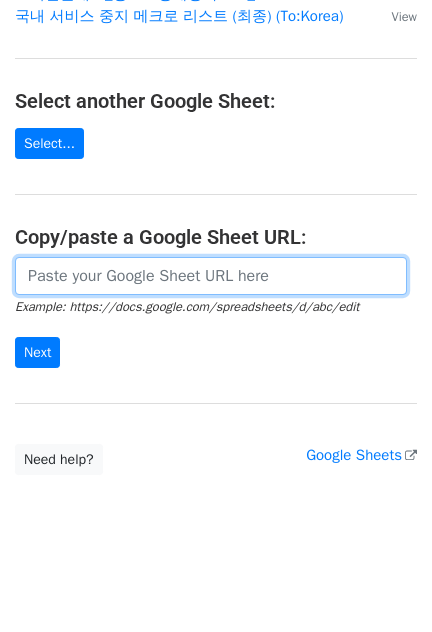 click at bounding box center (211, 276) 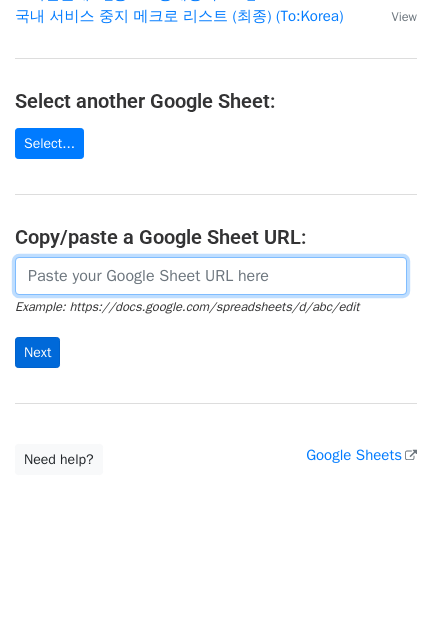 paste on "https://docs.google.com/spreadsheets/d/1PqhN25DqTE7cknRQ7tPKV69PWXiE_dEo5T_w5FTXMUo/edit?gid=0#gid=0" 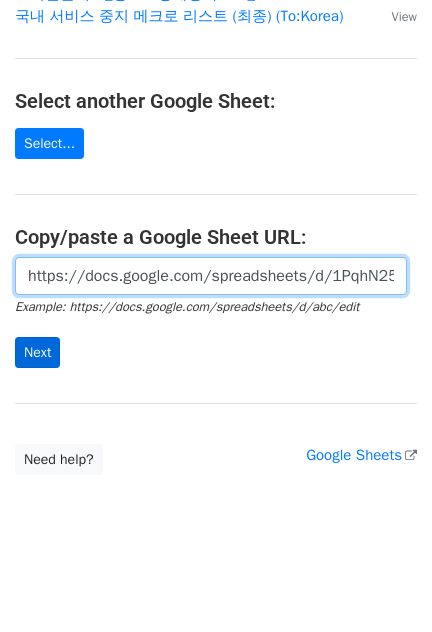 scroll, scrollTop: 0, scrollLeft: 475, axis: horizontal 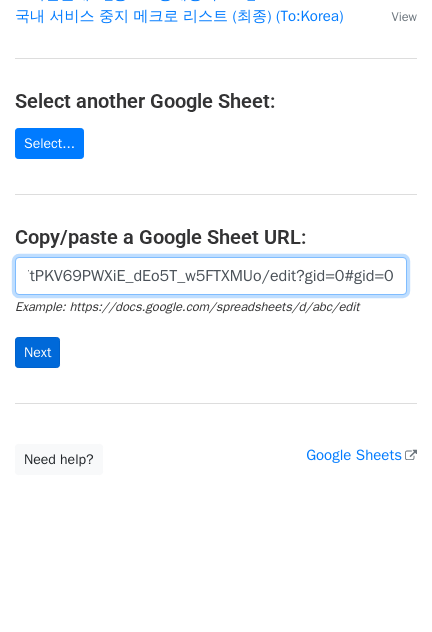 type on "https://docs.google.com/spreadsheets/d/1PqhN25DqTE7cknRQ7tPKV69PWXiE_dEo5T_w5FTXMUo/edit?gid=0#gid=0" 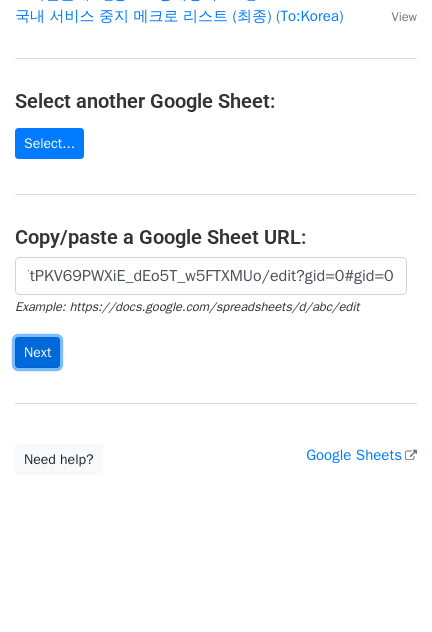 click on "Next" at bounding box center (37, 352) 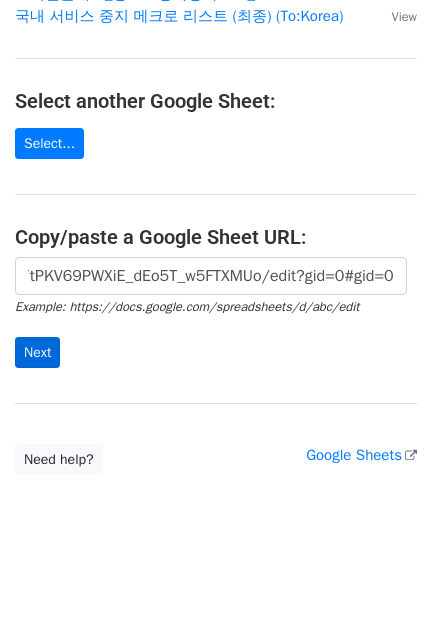 scroll, scrollTop: 0, scrollLeft: 0, axis: both 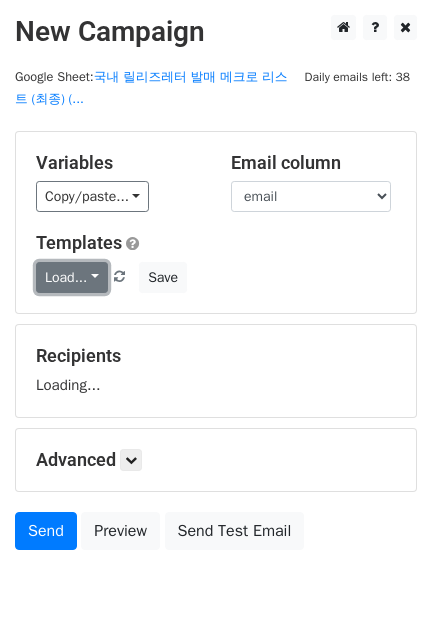 click on "Load..." at bounding box center (72, 277) 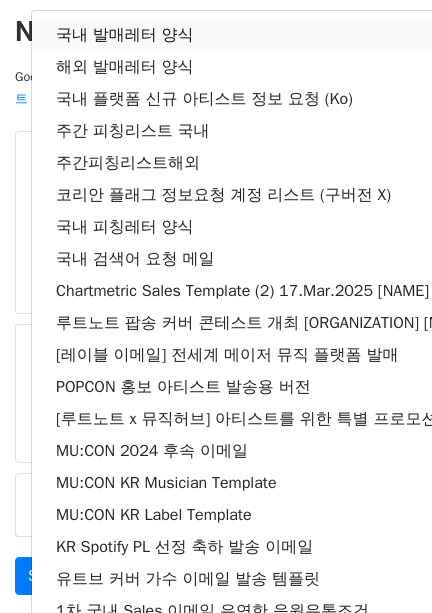 click on "국내 발매레터 양식" at bounding box center [306, 35] 